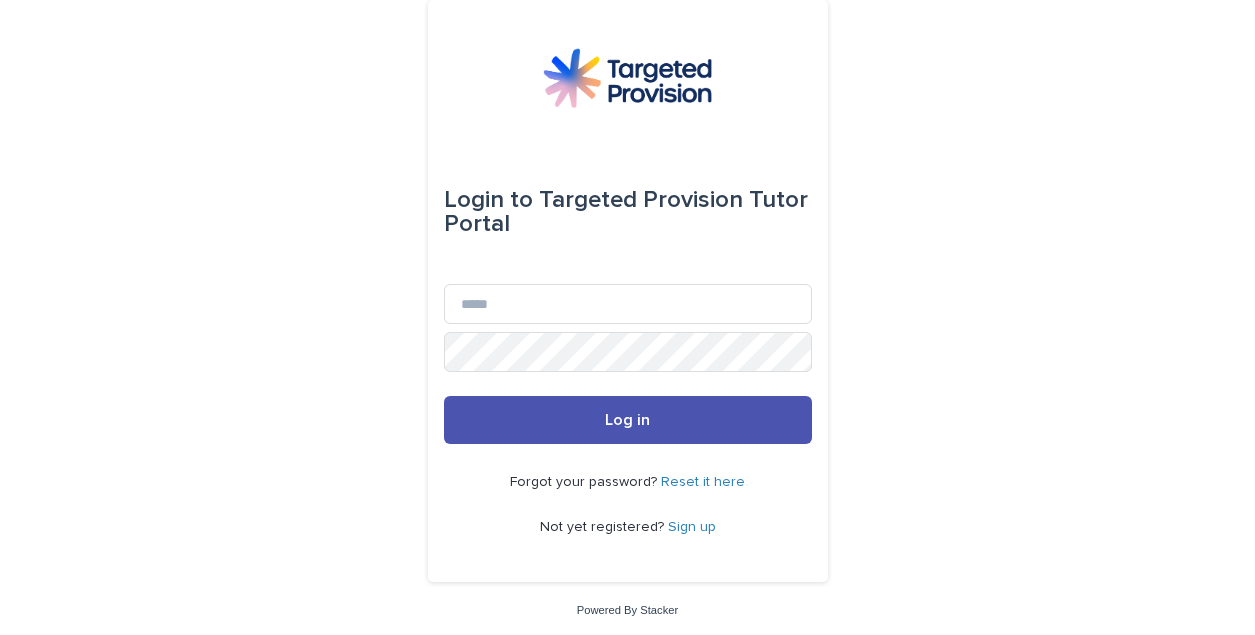 scroll, scrollTop: 0, scrollLeft: 0, axis: both 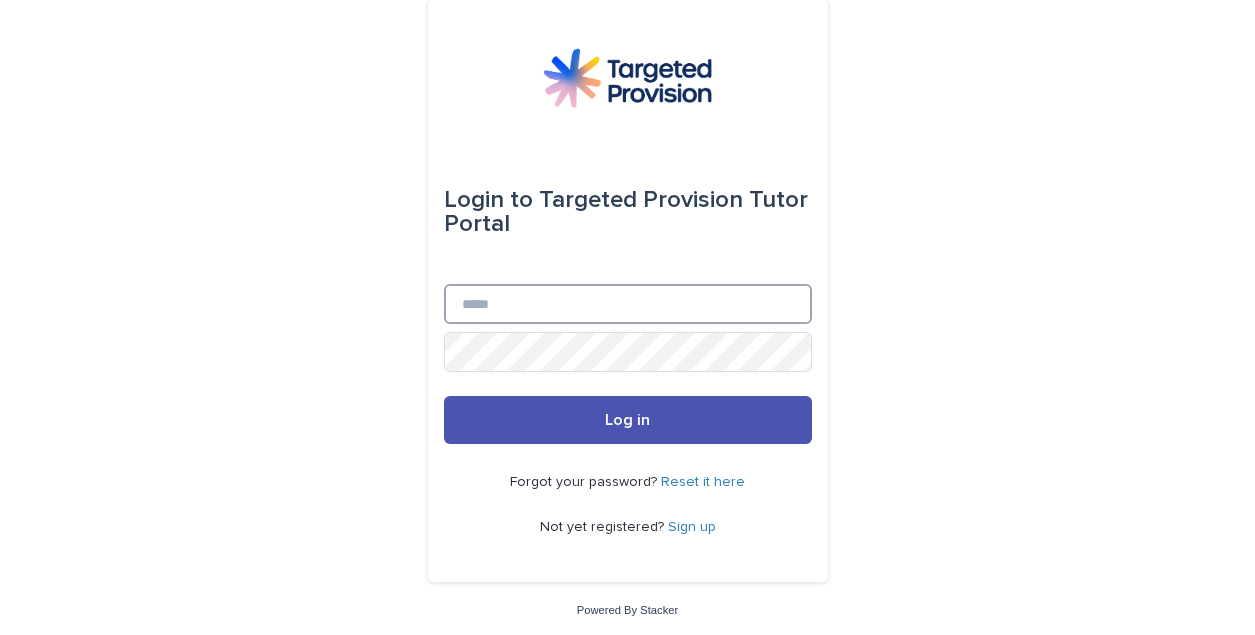 click on "Email" at bounding box center [628, 304] 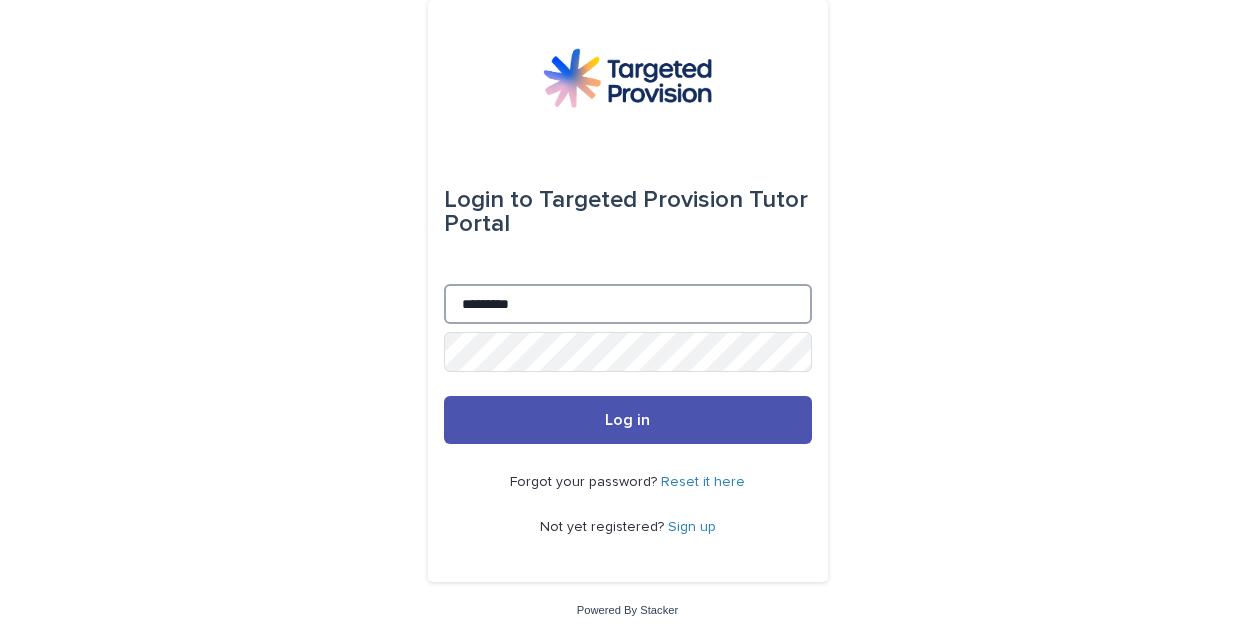 type on "**********" 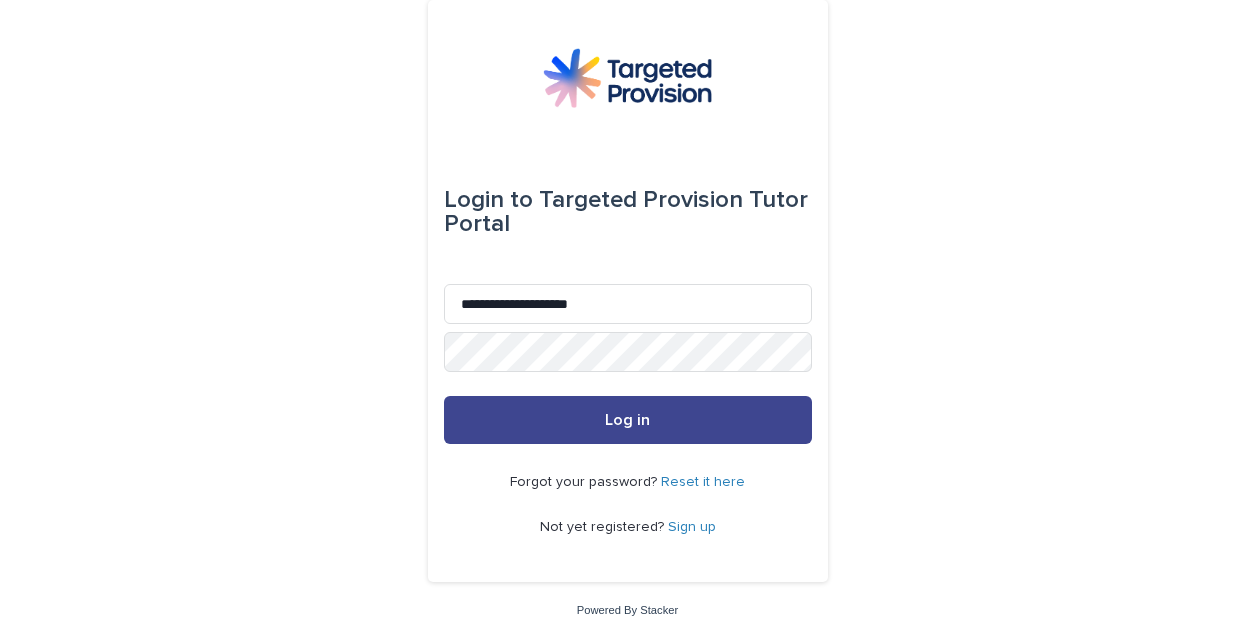 click on "Log in" at bounding box center (628, 420) 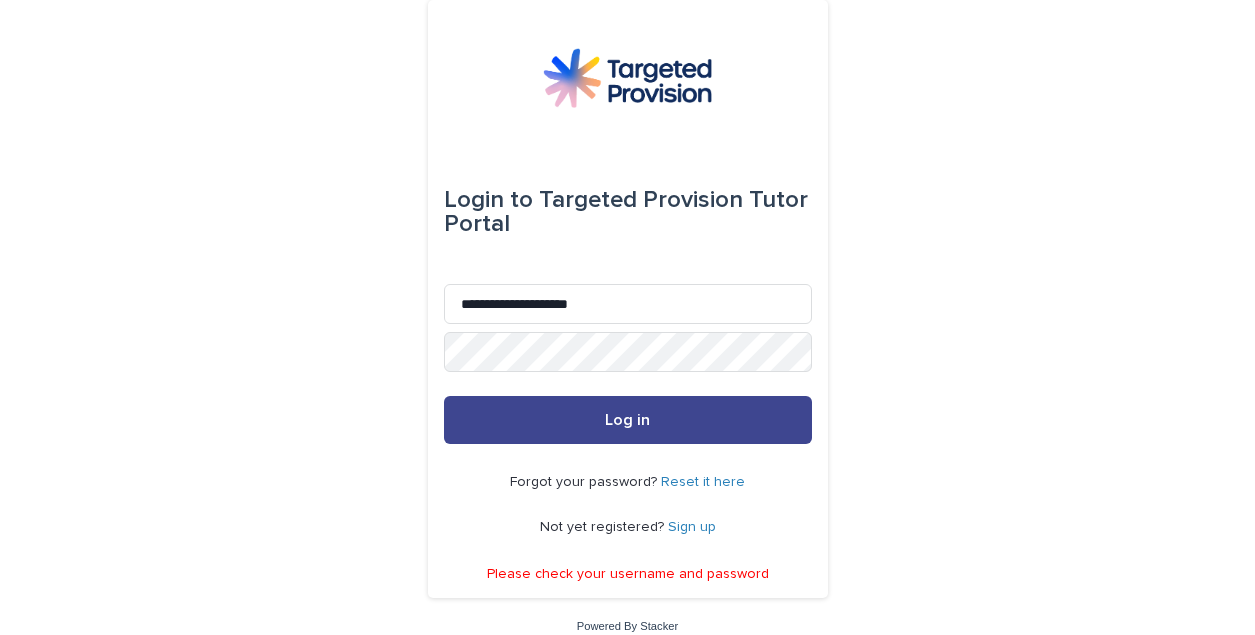 click on "Log in" at bounding box center (628, 420) 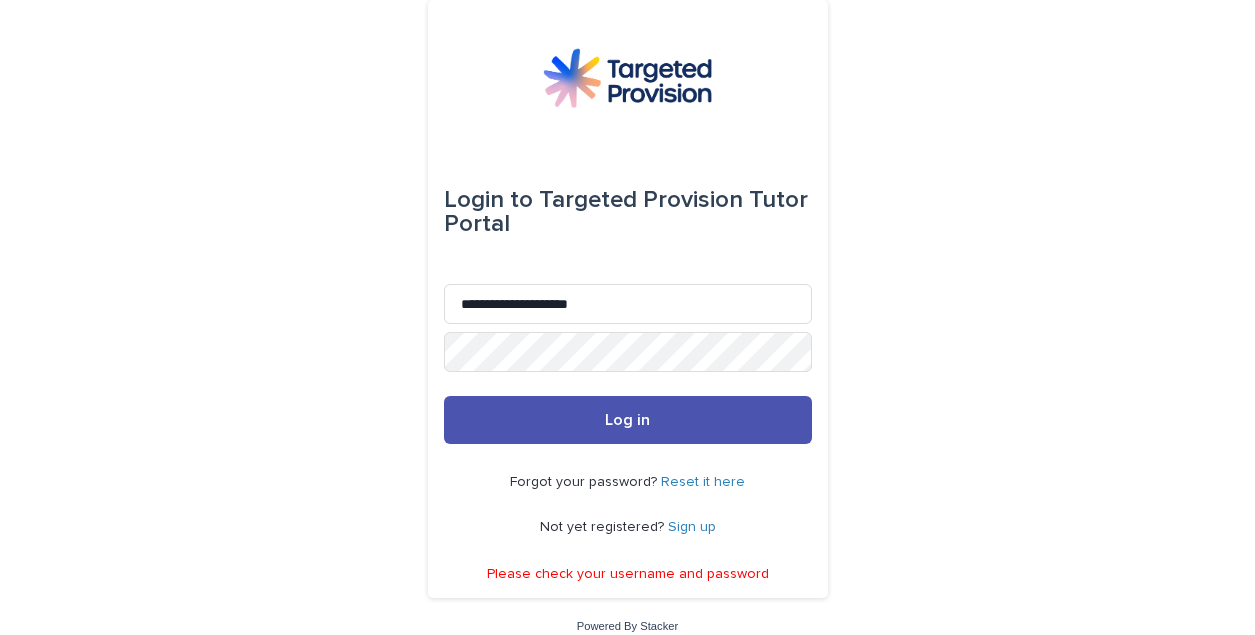 click on "Reset it here" at bounding box center [703, 482] 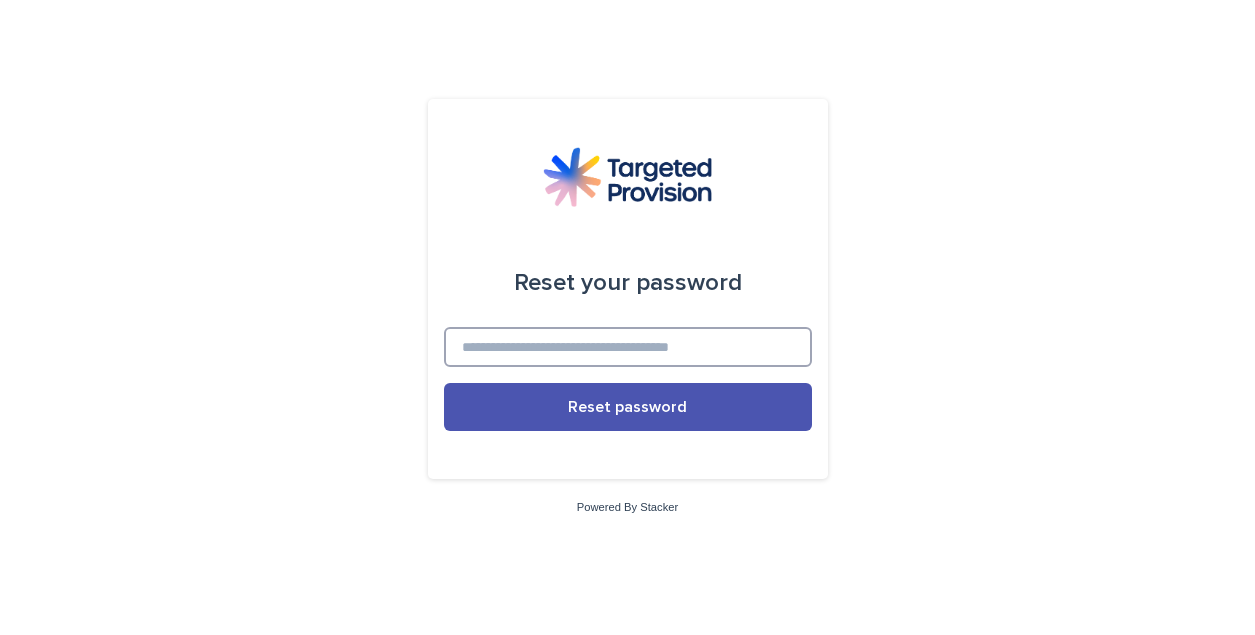 click at bounding box center (628, 347) 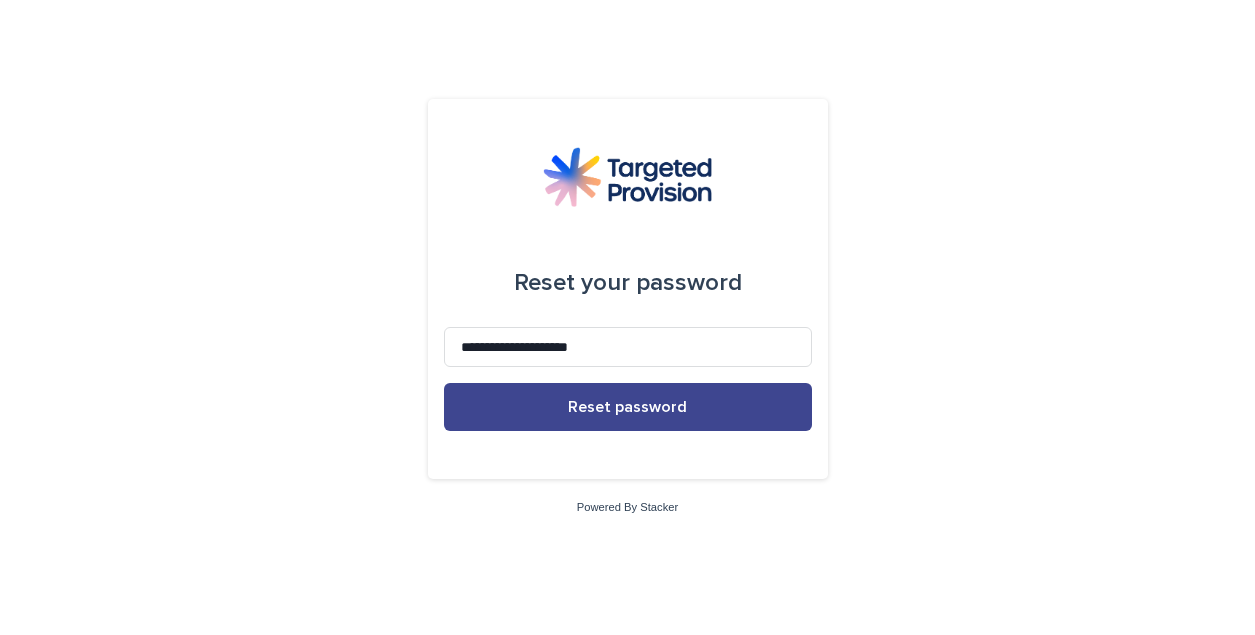 click on "Reset password" at bounding box center (627, 407) 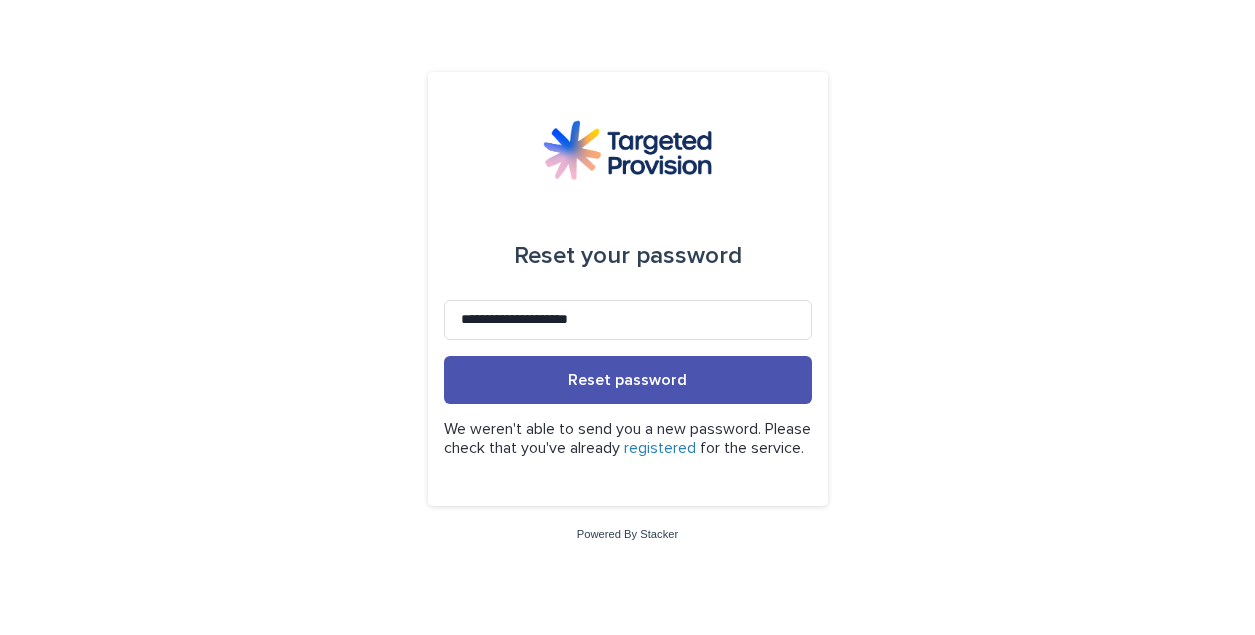 click on "registered" at bounding box center (660, 448) 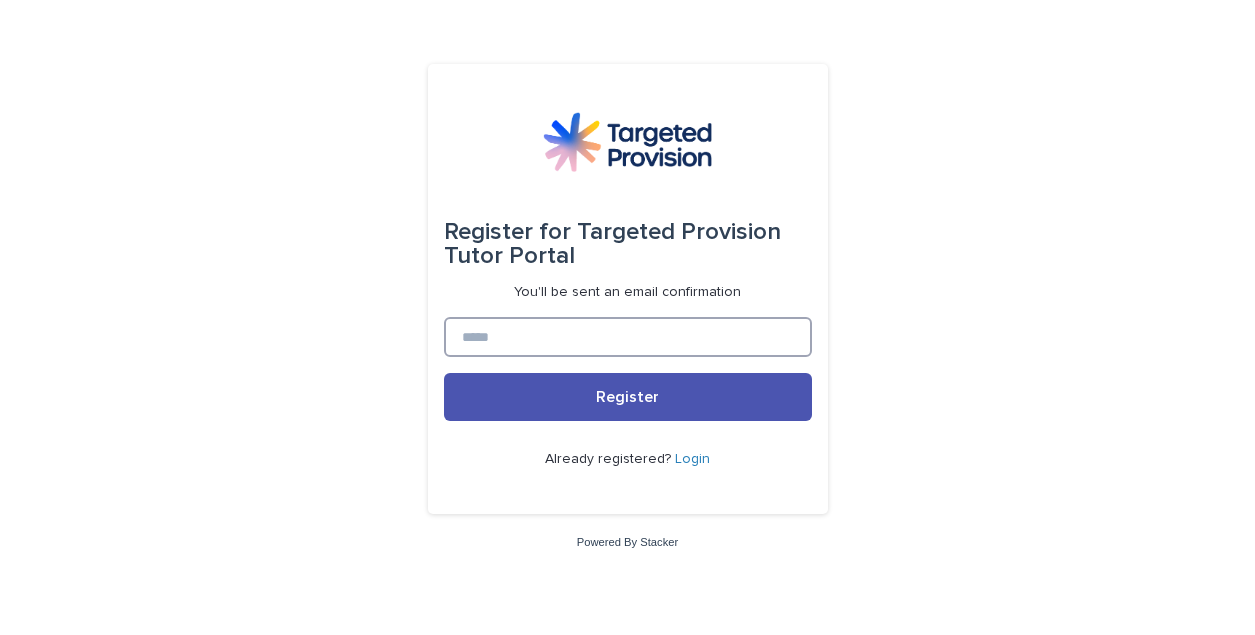 click at bounding box center (628, 337) 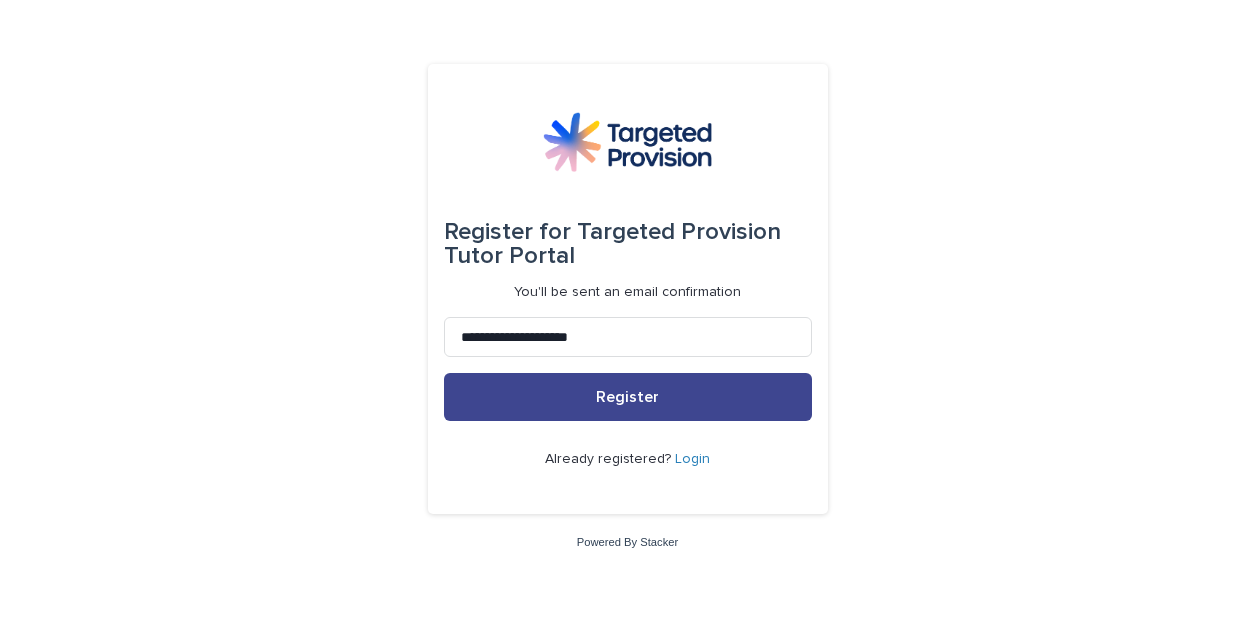 click on "Register" at bounding box center (628, 397) 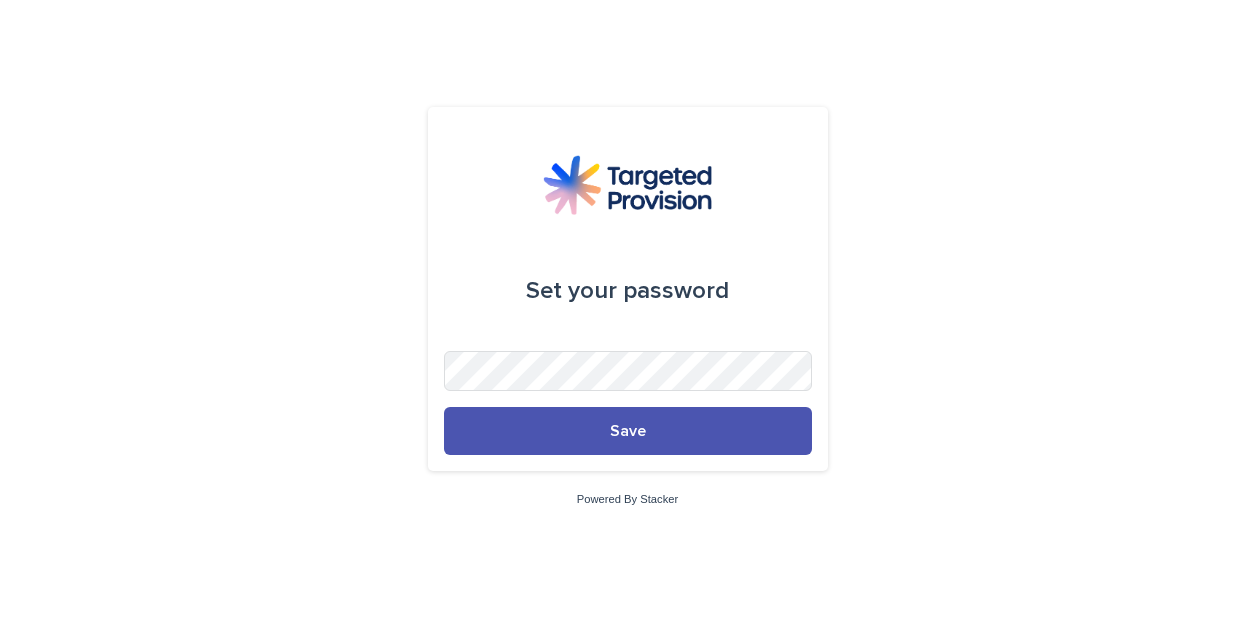 scroll, scrollTop: 0, scrollLeft: 0, axis: both 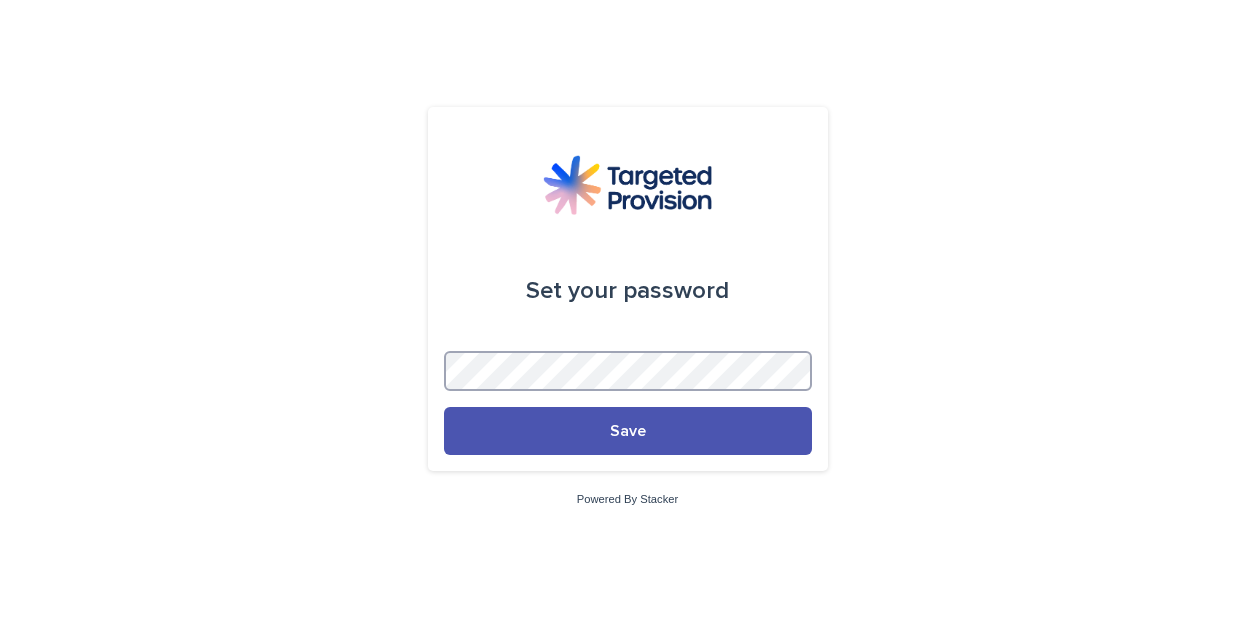 click on "Save" at bounding box center (628, 431) 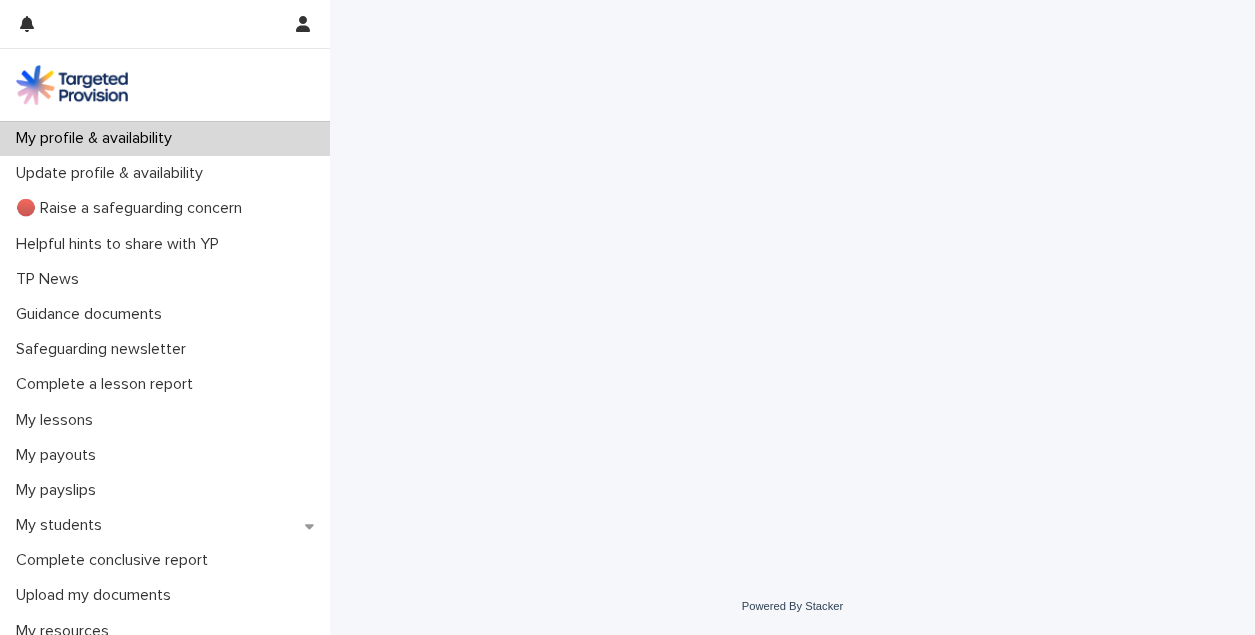scroll, scrollTop: 0, scrollLeft: 0, axis: both 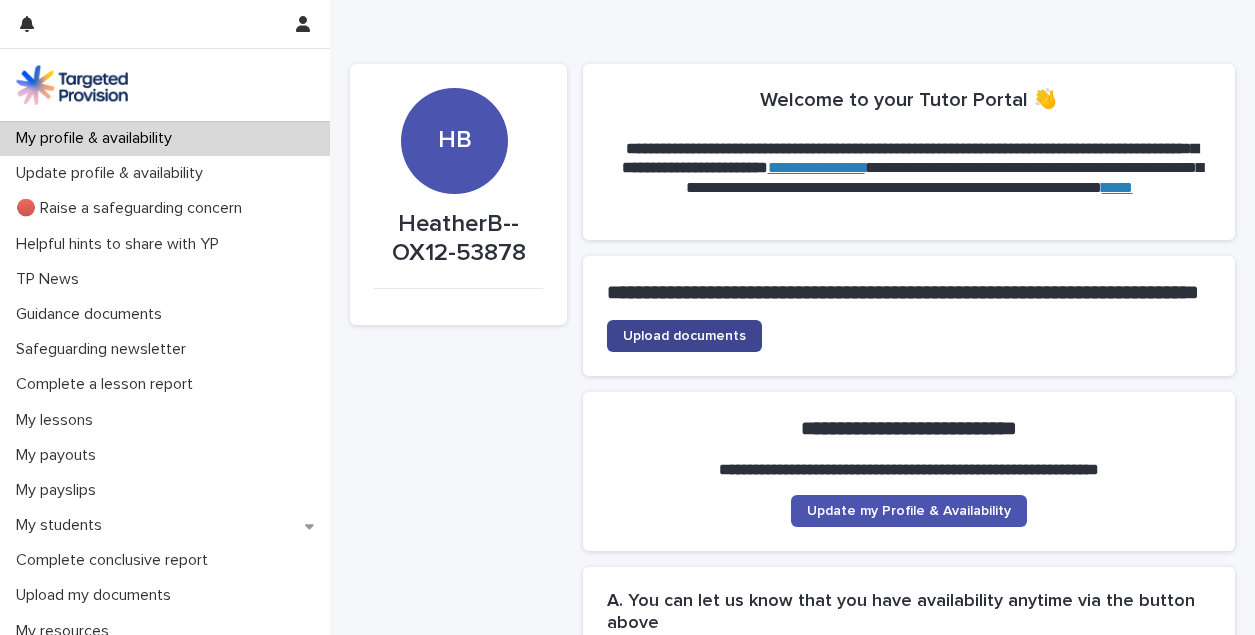 click on "Upload documents" at bounding box center [684, 336] 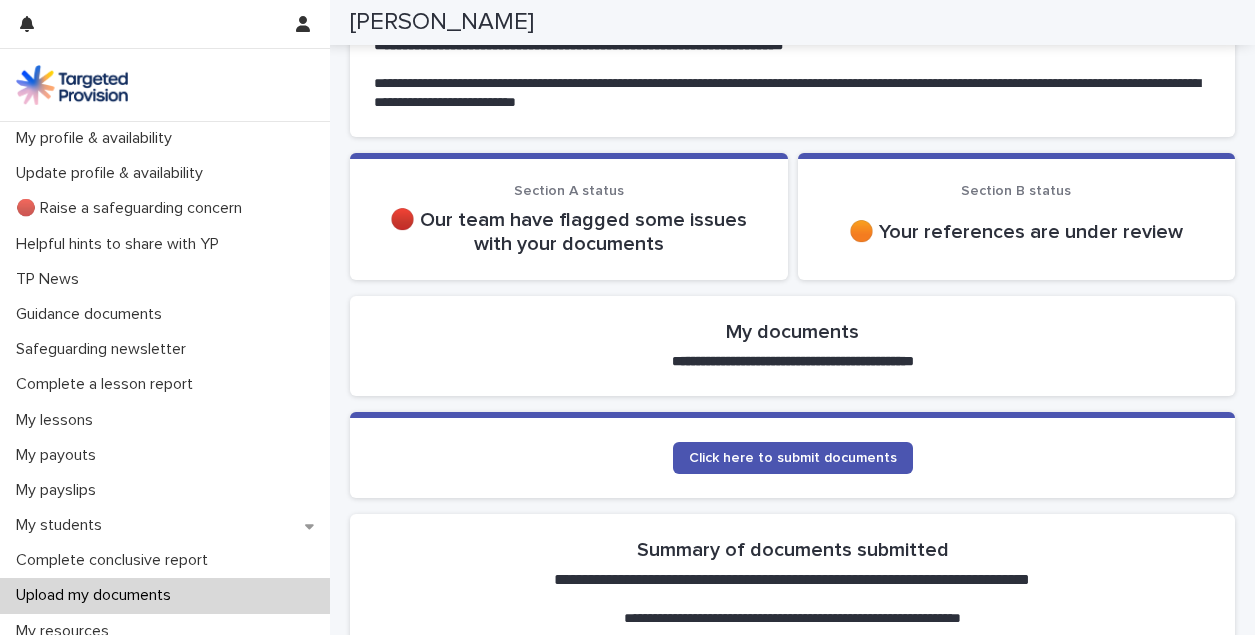 scroll, scrollTop: 181, scrollLeft: 0, axis: vertical 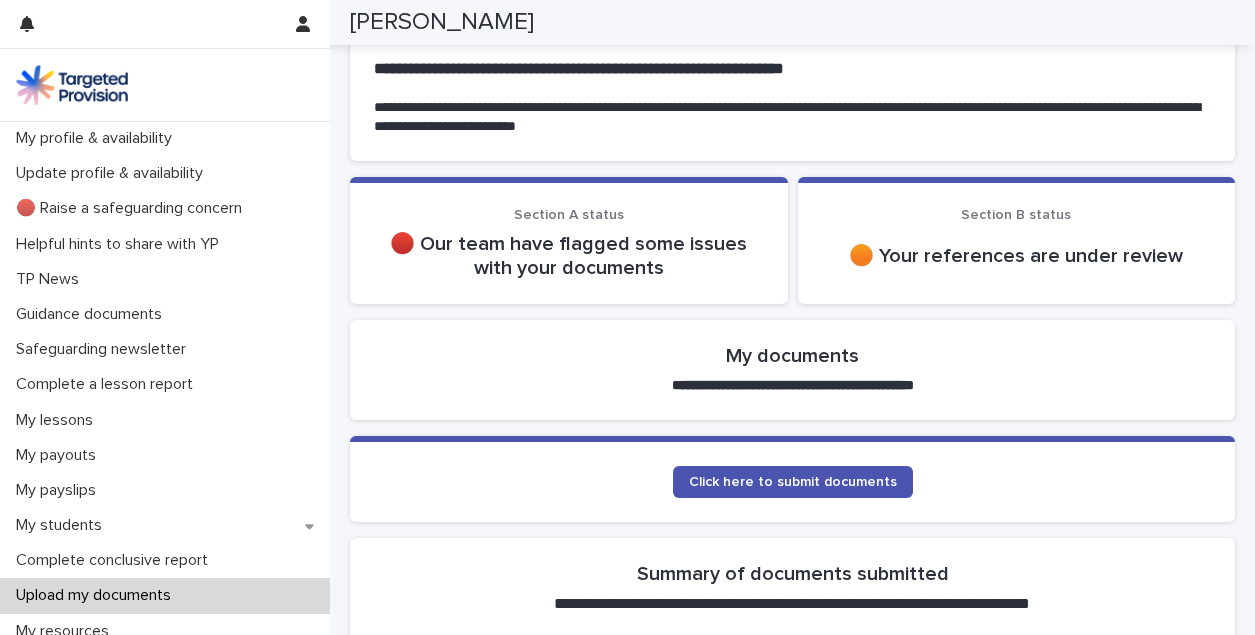 click on "🔴 Our team have flagged some issues with your documents" at bounding box center [569, 256] 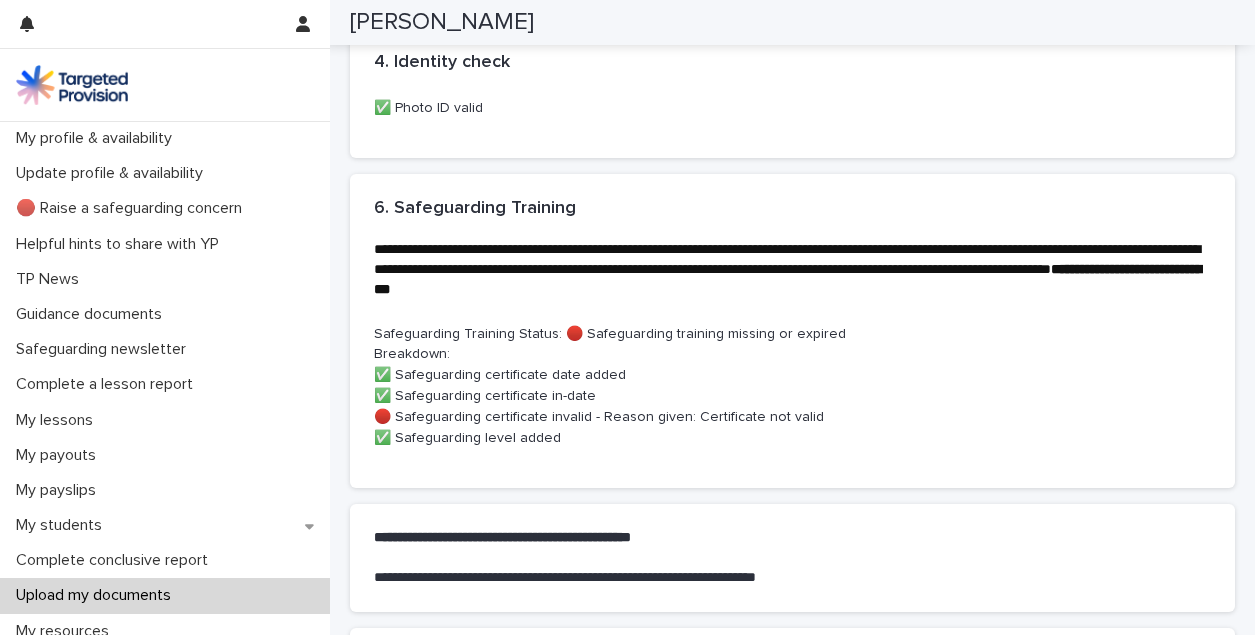 scroll, scrollTop: 1394, scrollLeft: 0, axis: vertical 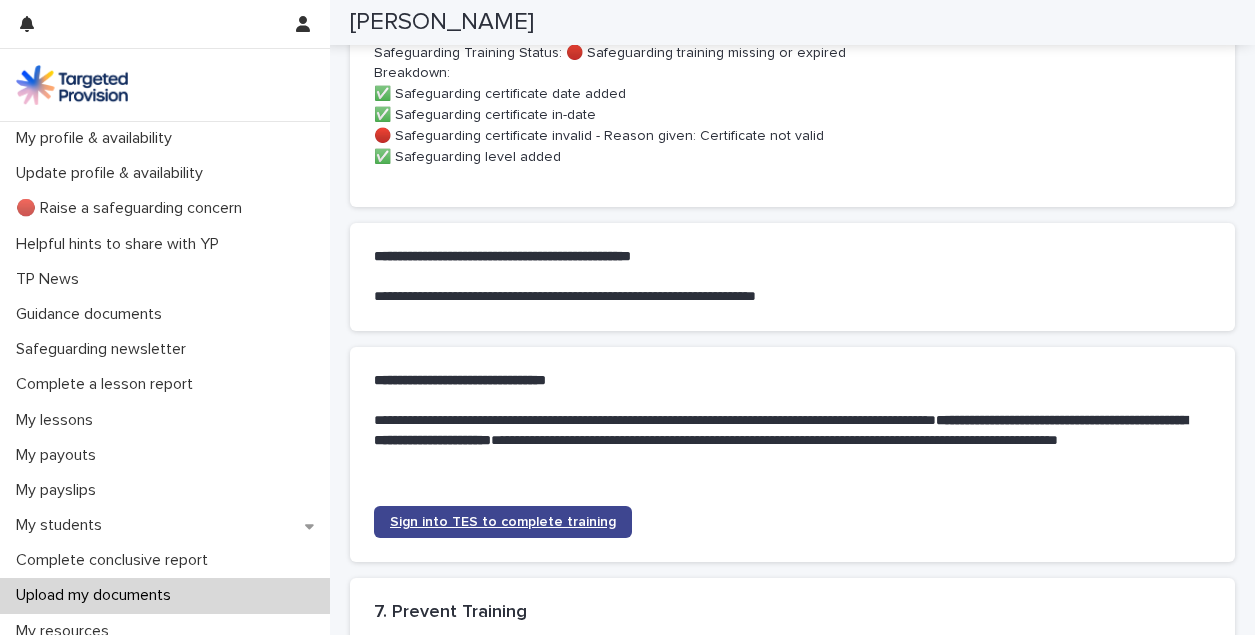click on "Sign into TES to complete training" at bounding box center (503, 522) 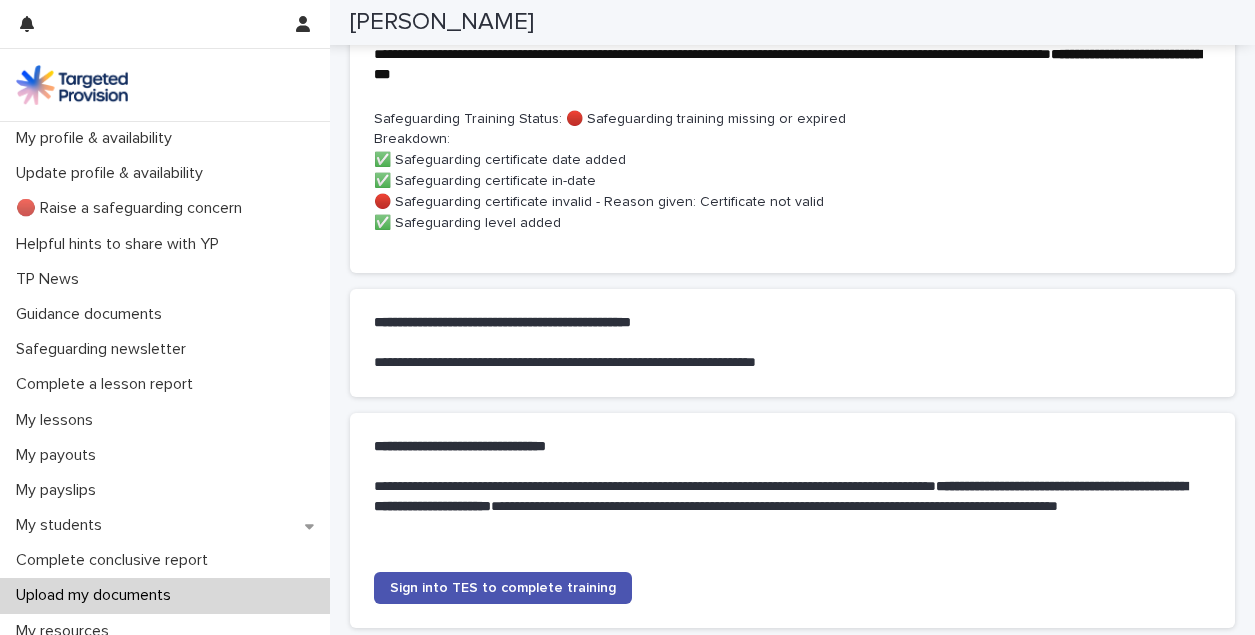scroll, scrollTop: 1599, scrollLeft: 0, axis: vertical 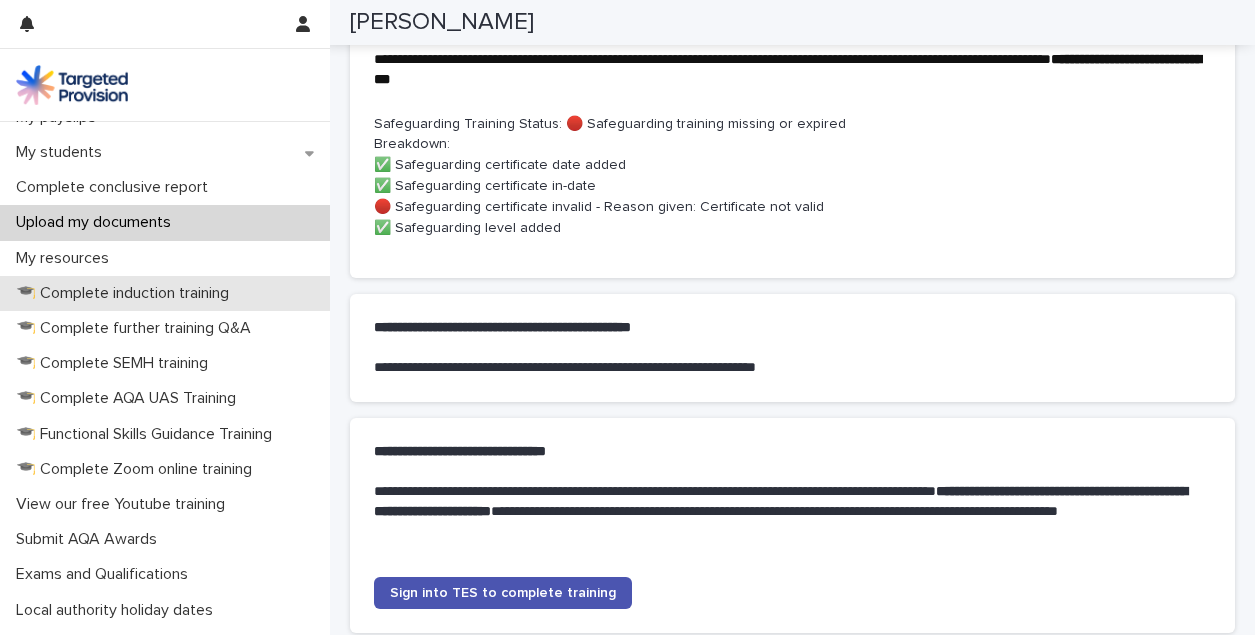 click on "🎓 Complete induction training" at bounding box center (126, 293) 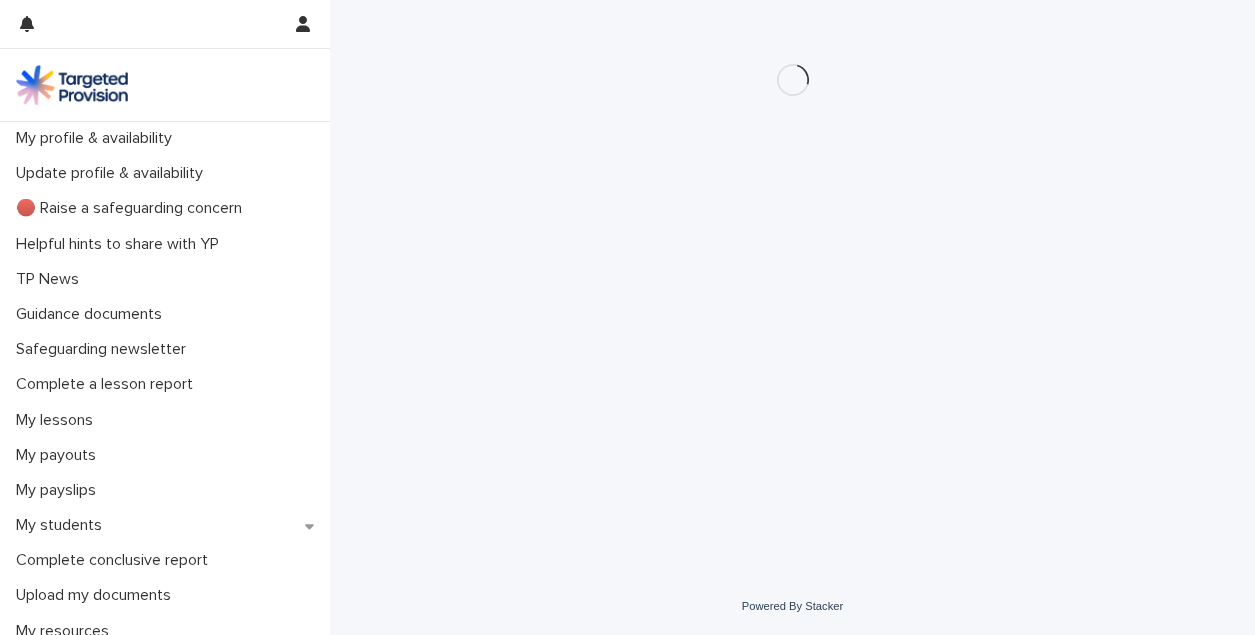 scroll, scrollTop: 0, scrollLeft: 0, axis: both 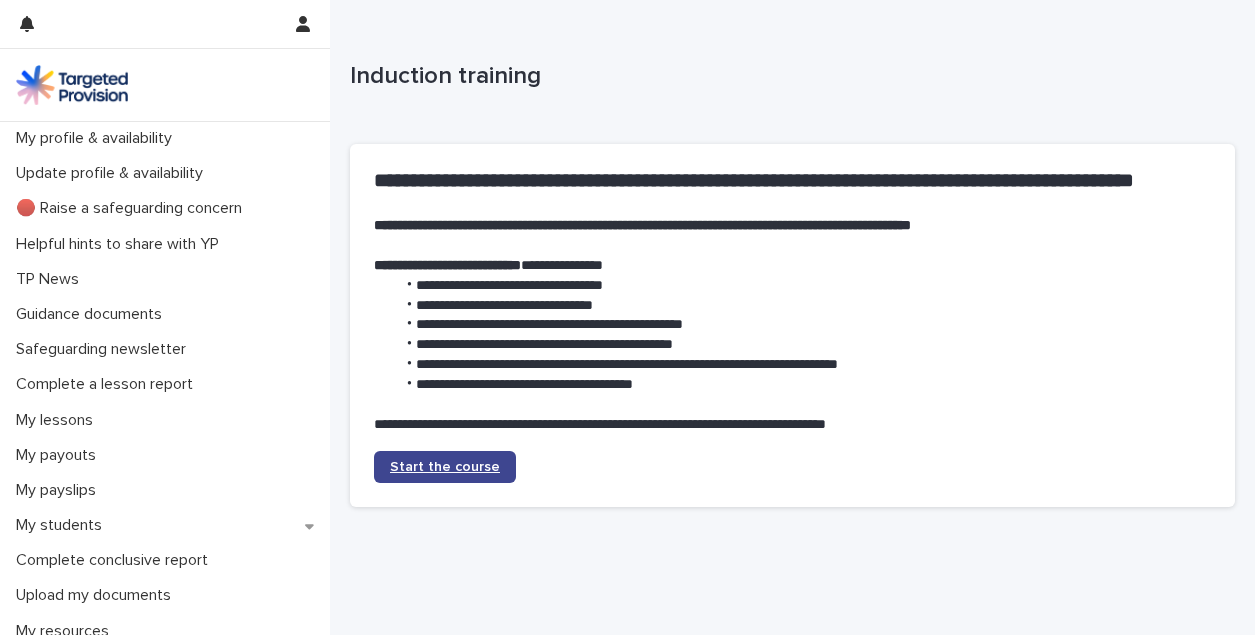 click on "Start the course" at bounding box center (445, 467) 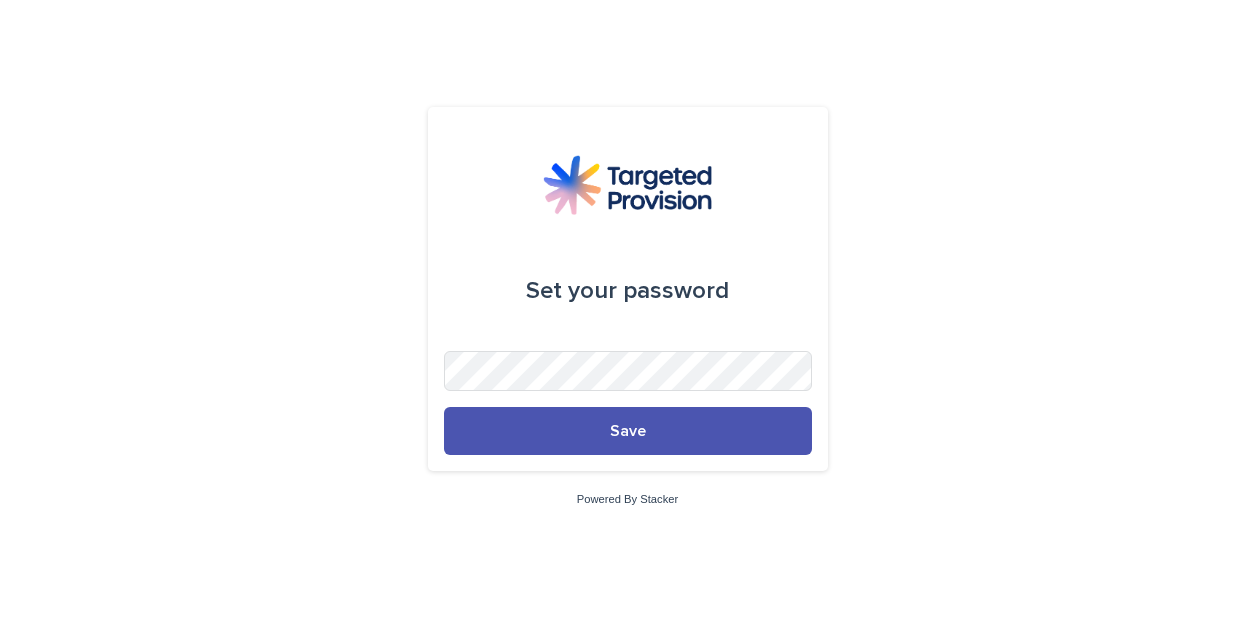 scroll, scrollTop: 0, scrollLeft: 0, axis: both 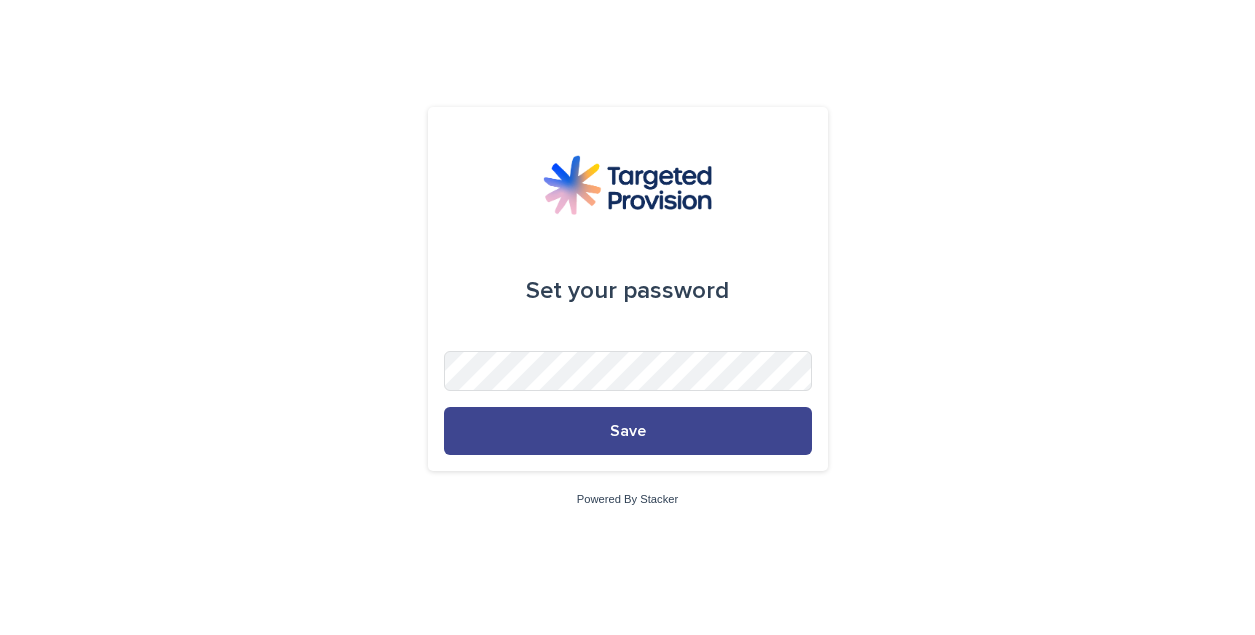 click on "Save" at bounding box center (628, 431) 